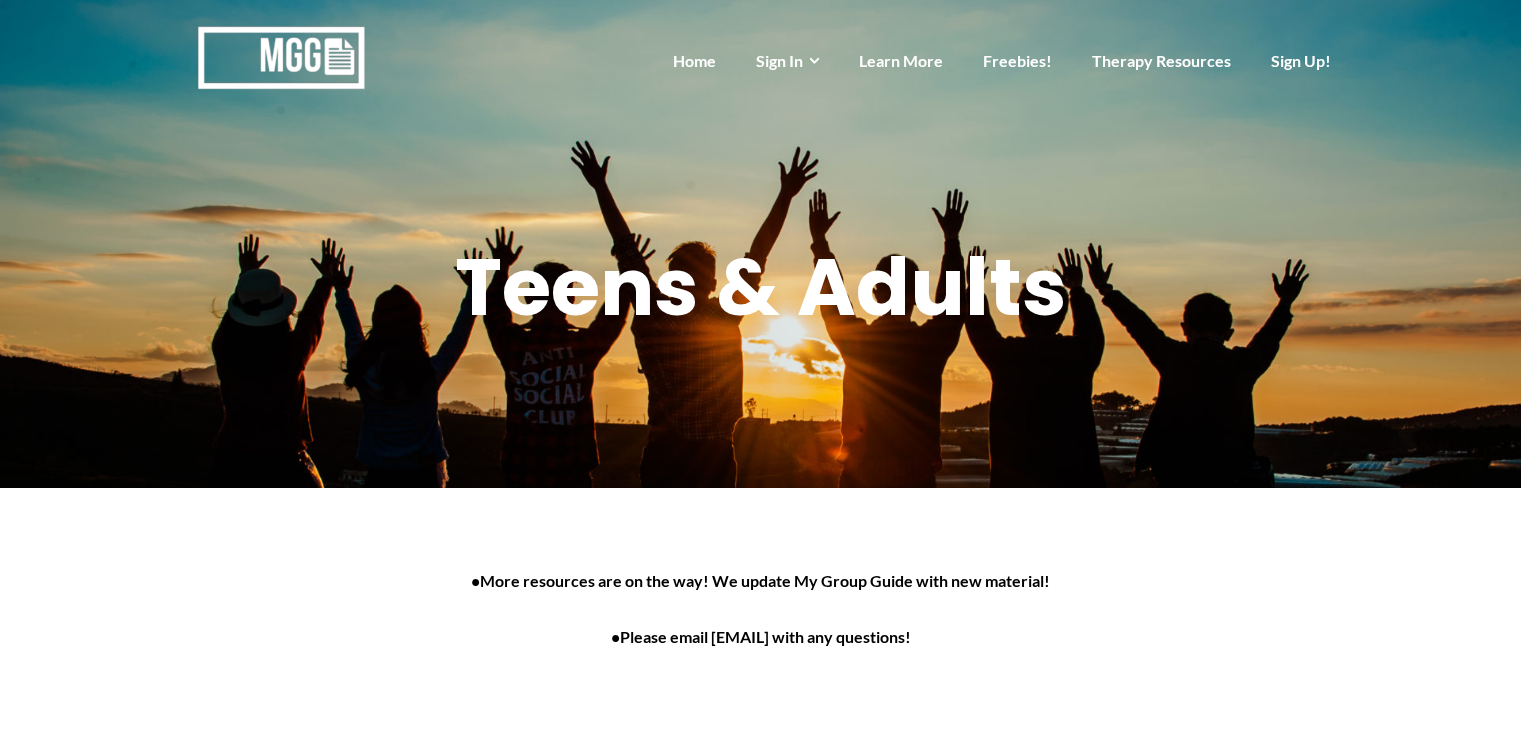 scroll, scrollTop: 5000, scrollLeft: 0, axis: vertical 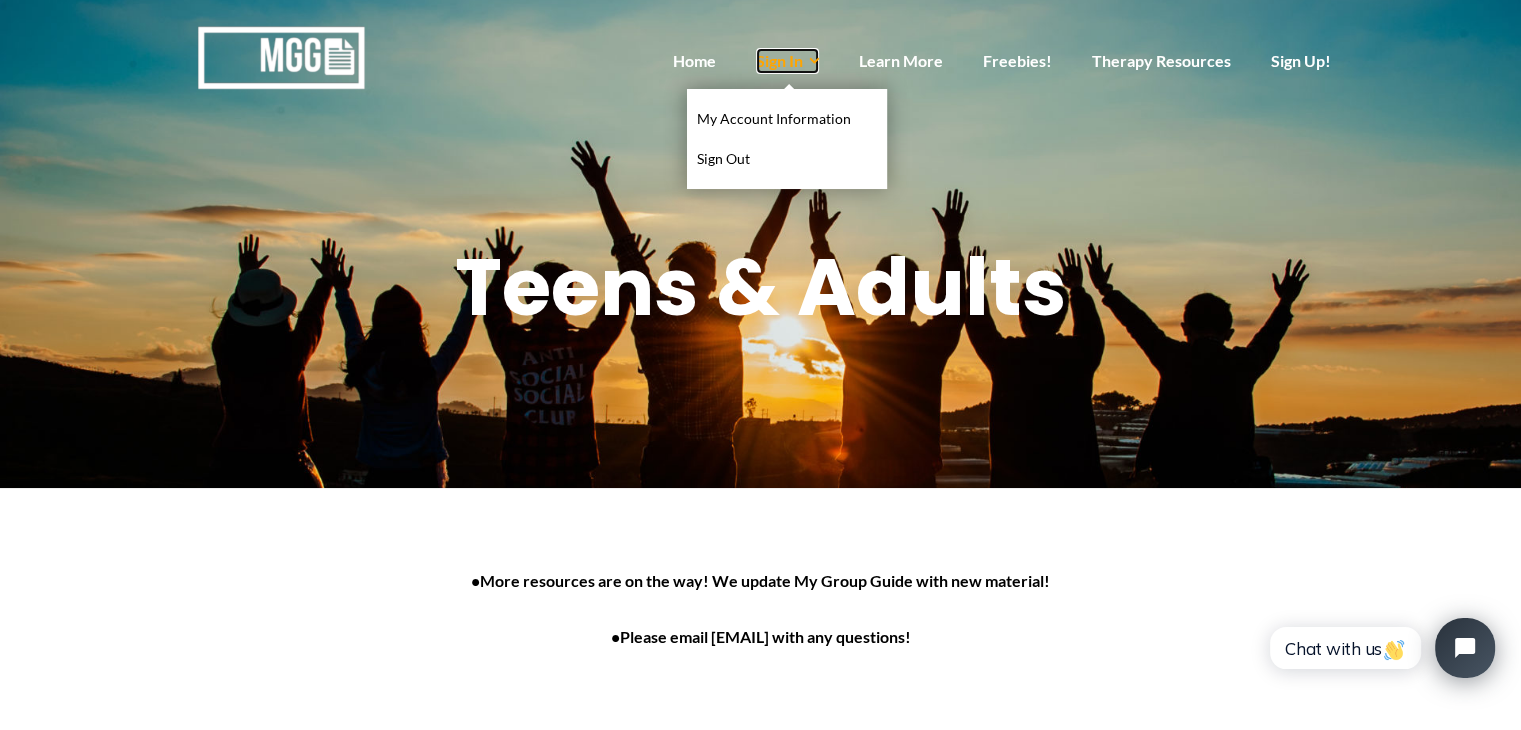 click on "Sign In" at bounding box center [787, 61] 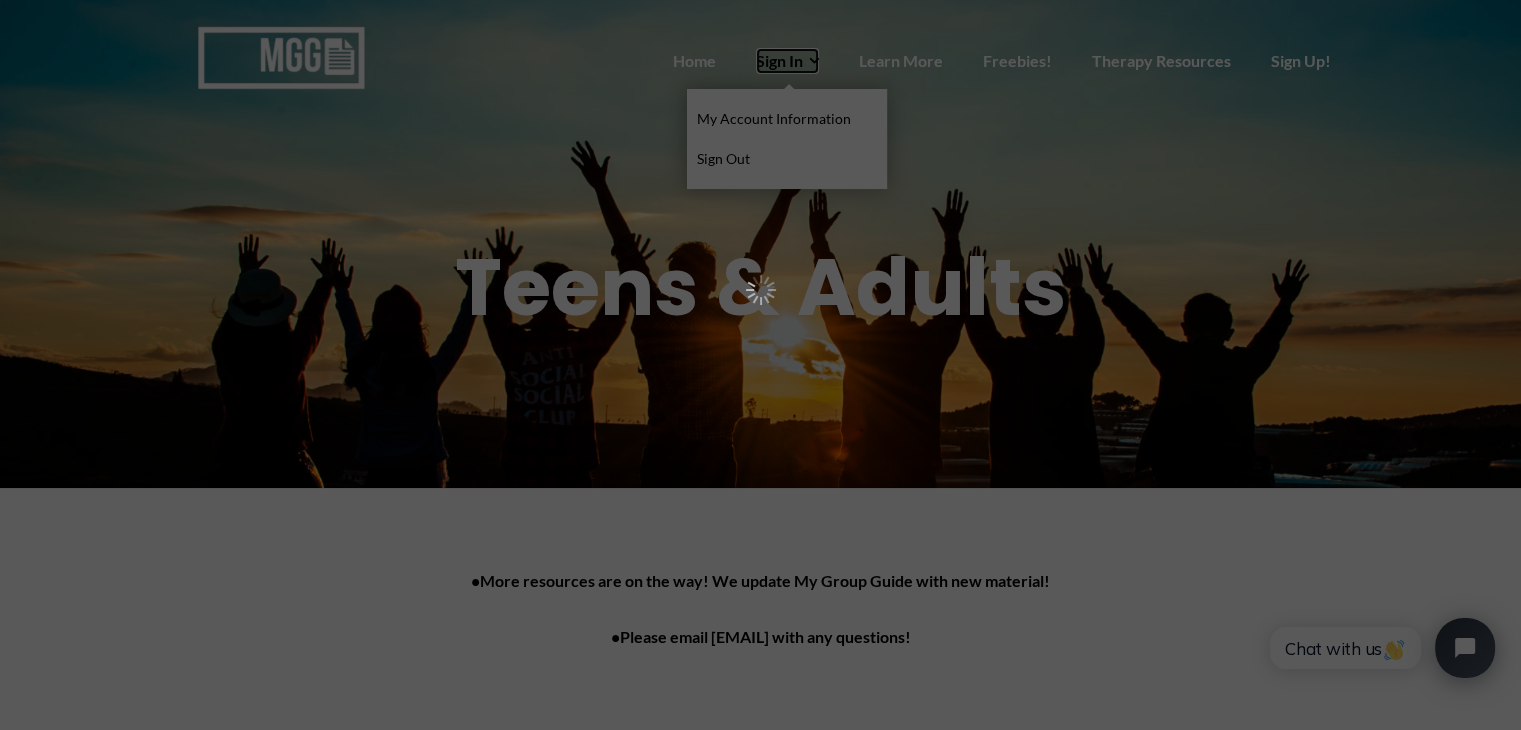 scroll, scrollTop: 0, scrollLeft: 0, axis: both 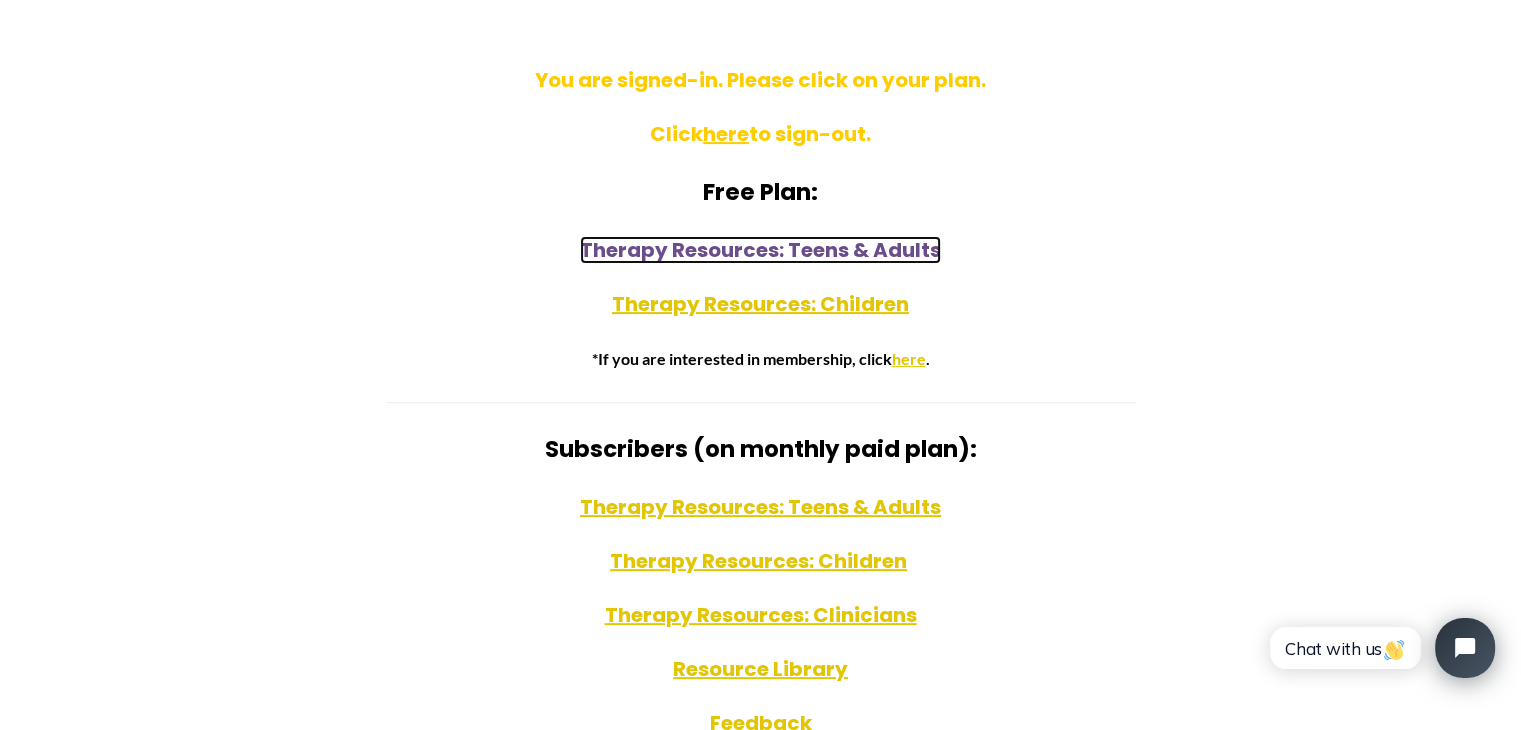 click on "Therapy Resources: Teens & Adults" at bounding box center [760, 250] 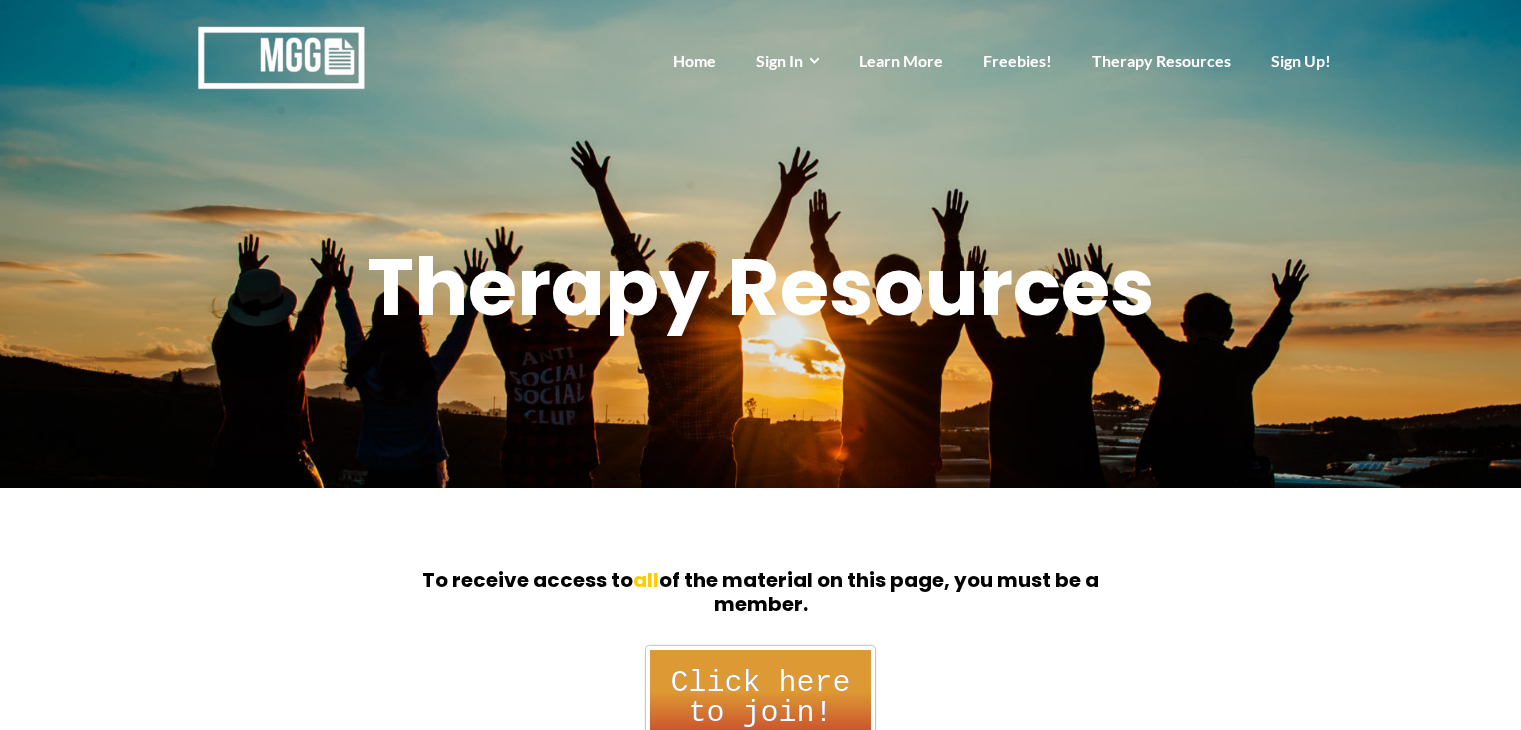 scroll, scrollTop: 0, scrollLeft: 0, axis: both 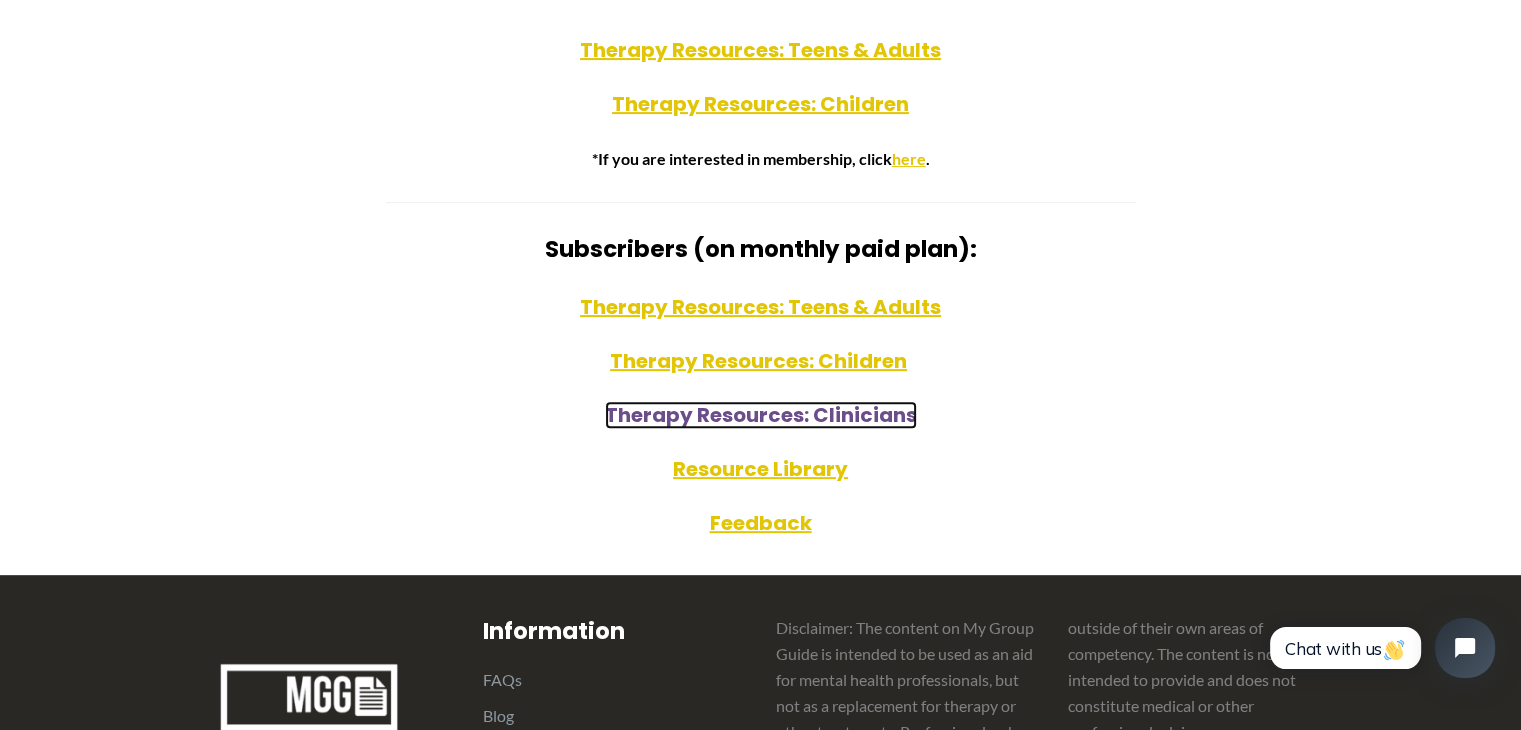click on "Therapy Resources: Clinicians" at bounding box center [761, 415] 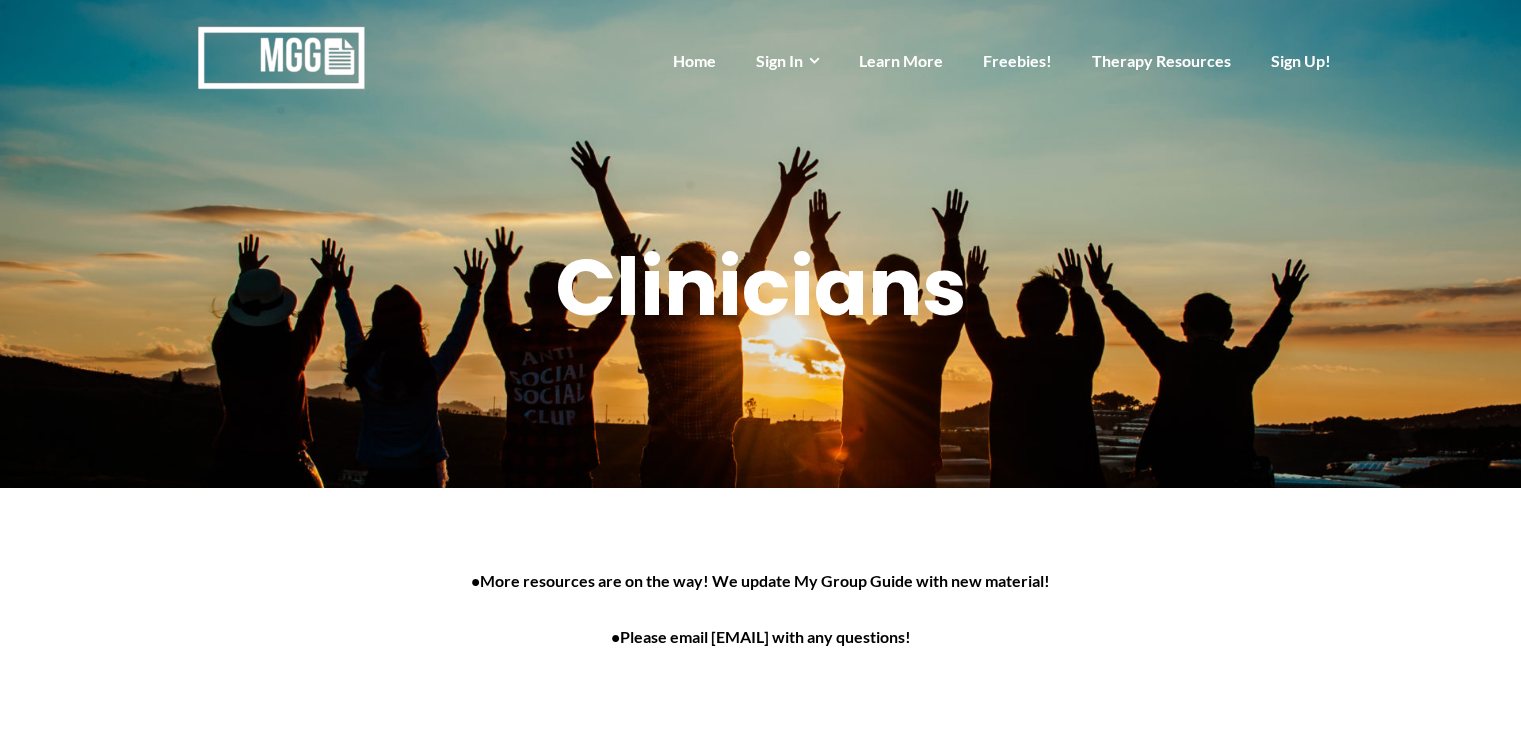 scroll, scrollTop: 0, scrollLeft: 0, axis: both 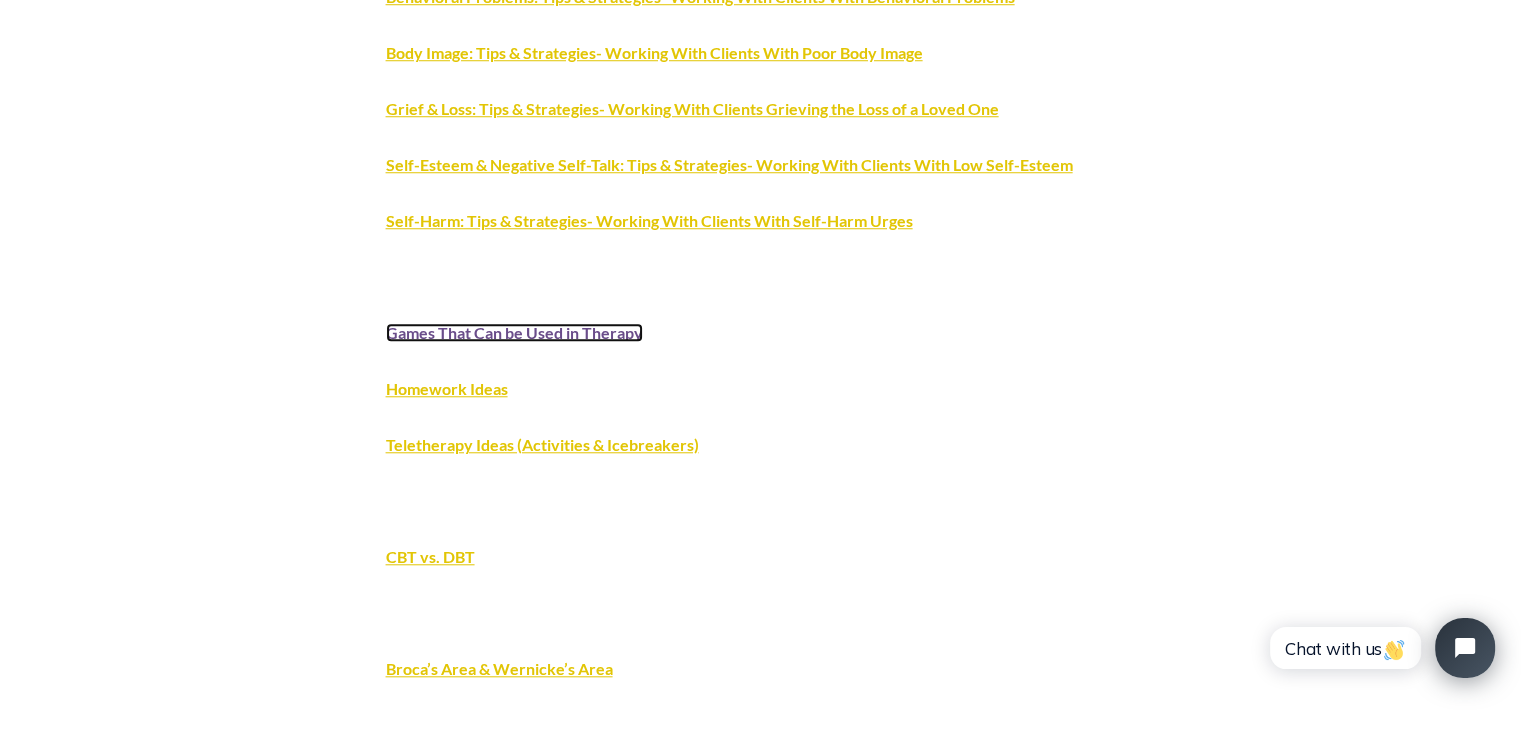 click on "Games That Can be Used in Therapy" at bounding box center [514, 332] 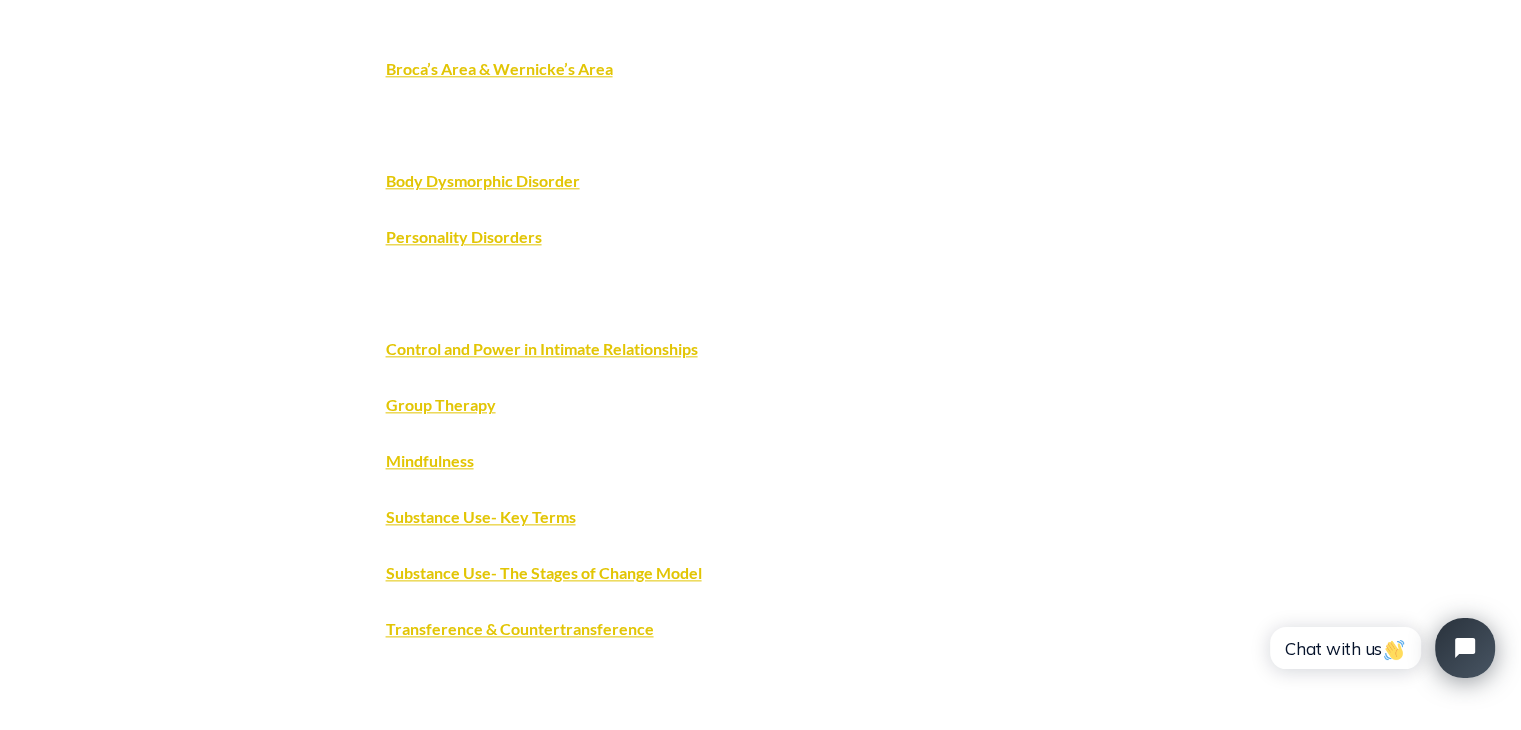 scroll, scrollTop: 2400, scrollLeft: 0, axis: vertical 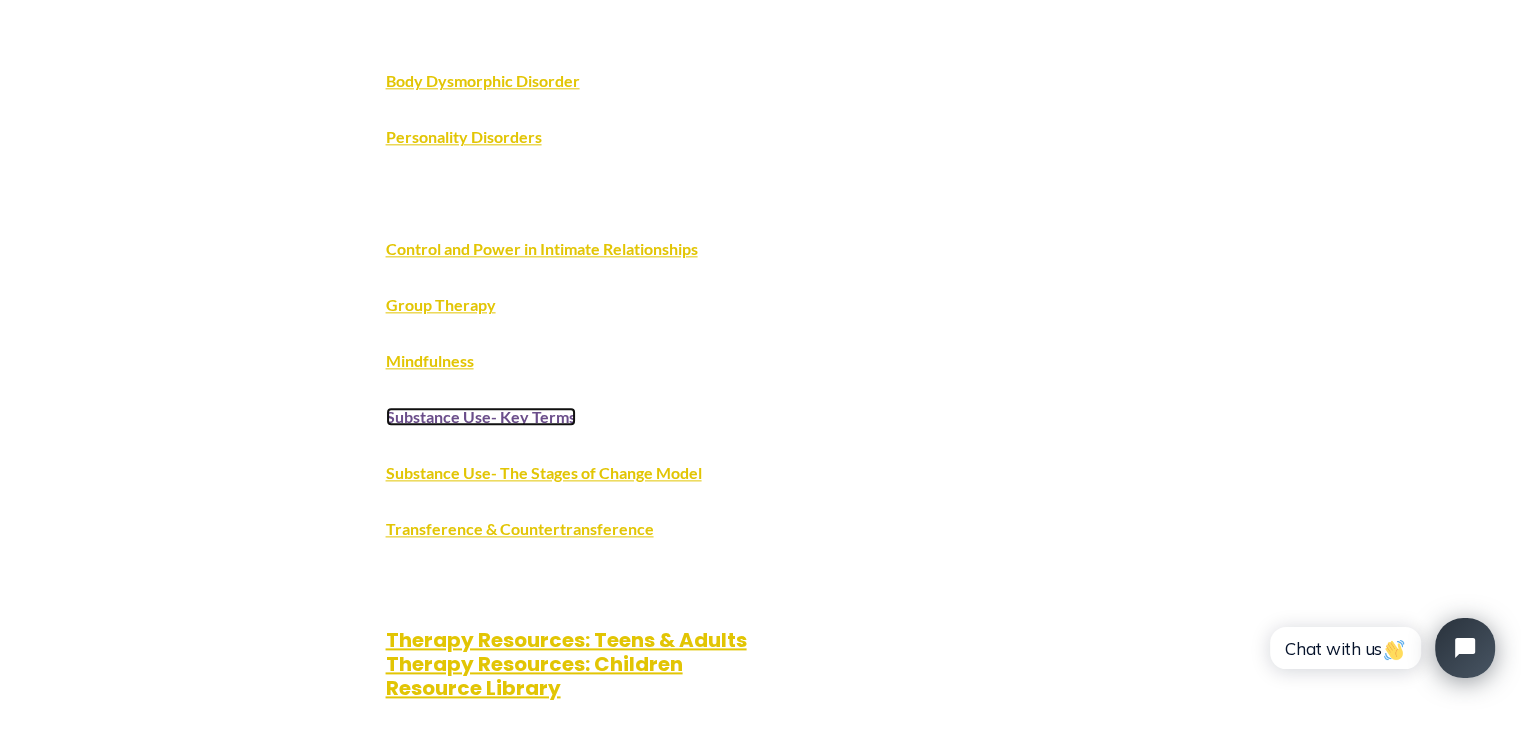click on "Substance Use- Key Terms" at bounding box center [481, 416] 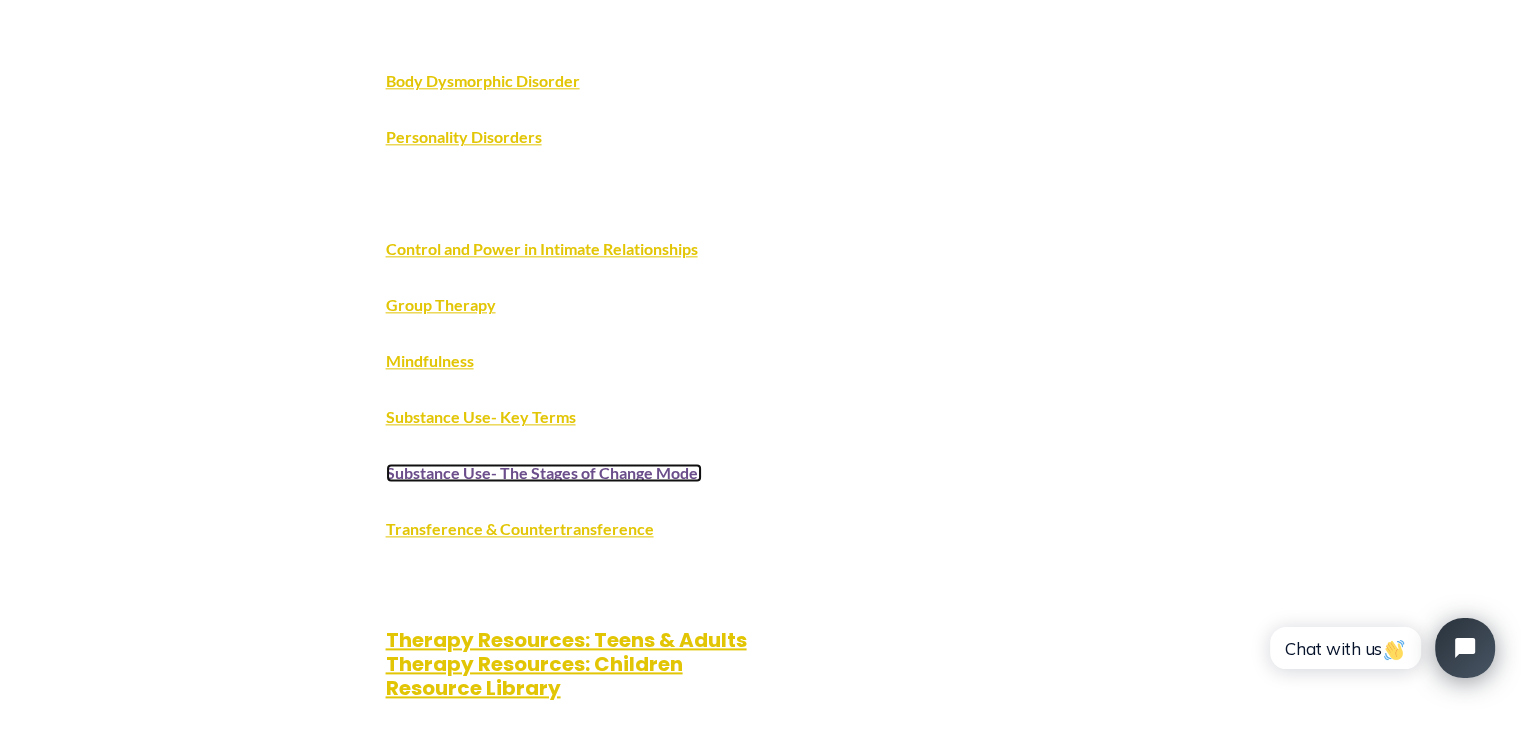 click on "Substance Use- The Stages of Change Model" at bounding box center [544, 472] 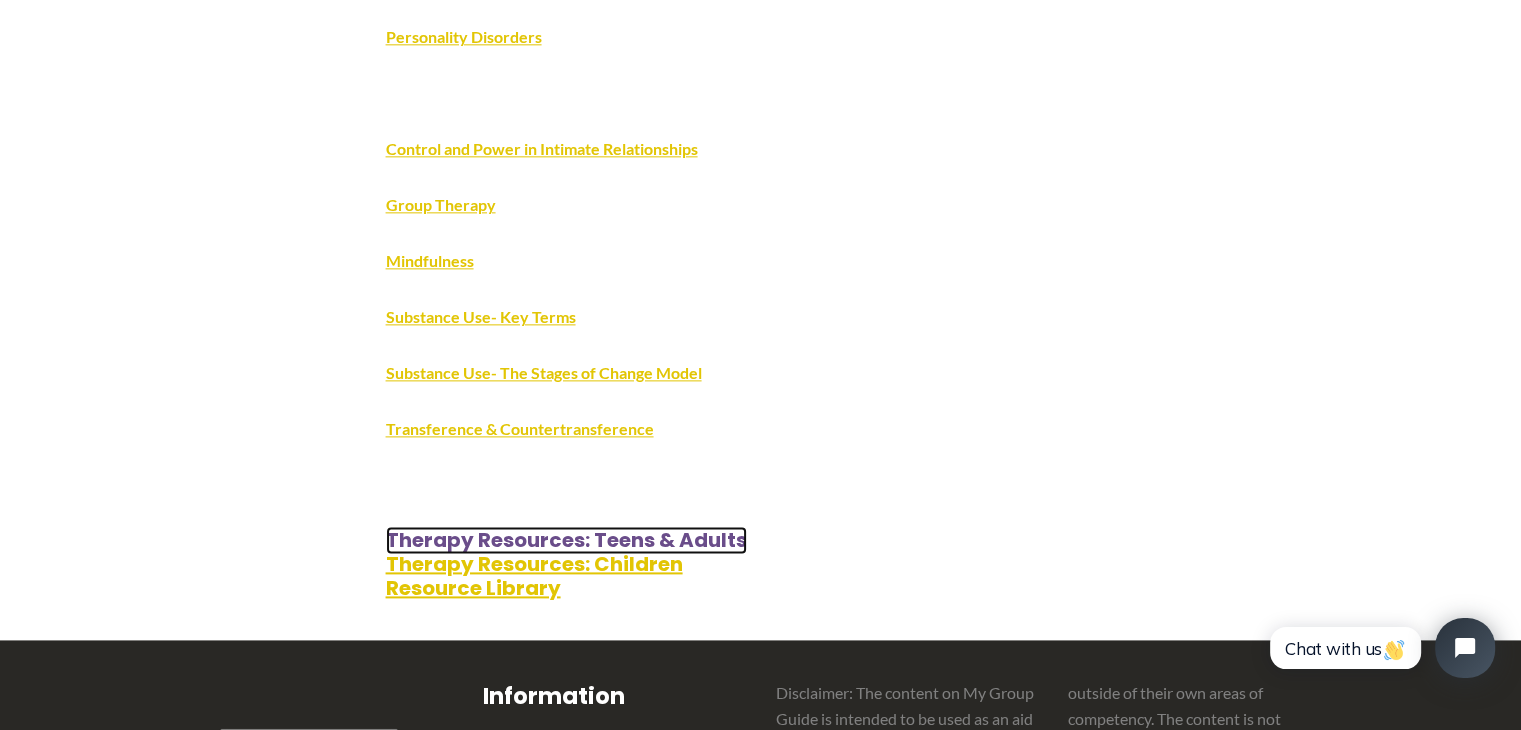 click on "Therapy Resources: Teens & Adults" at bounding box center [566, 540] 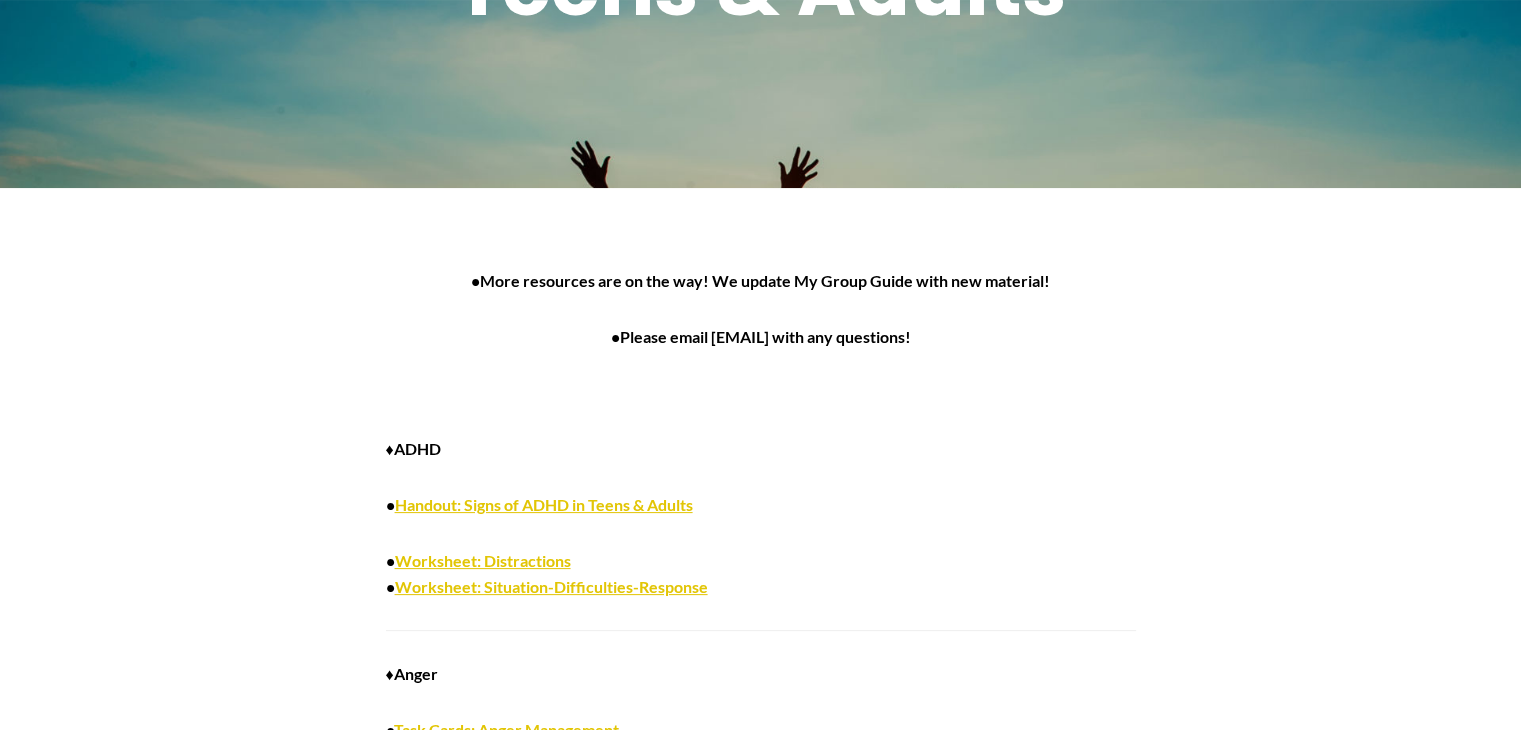scroll, scrollTop: 400, scrollLeft: 0, axis: vertical 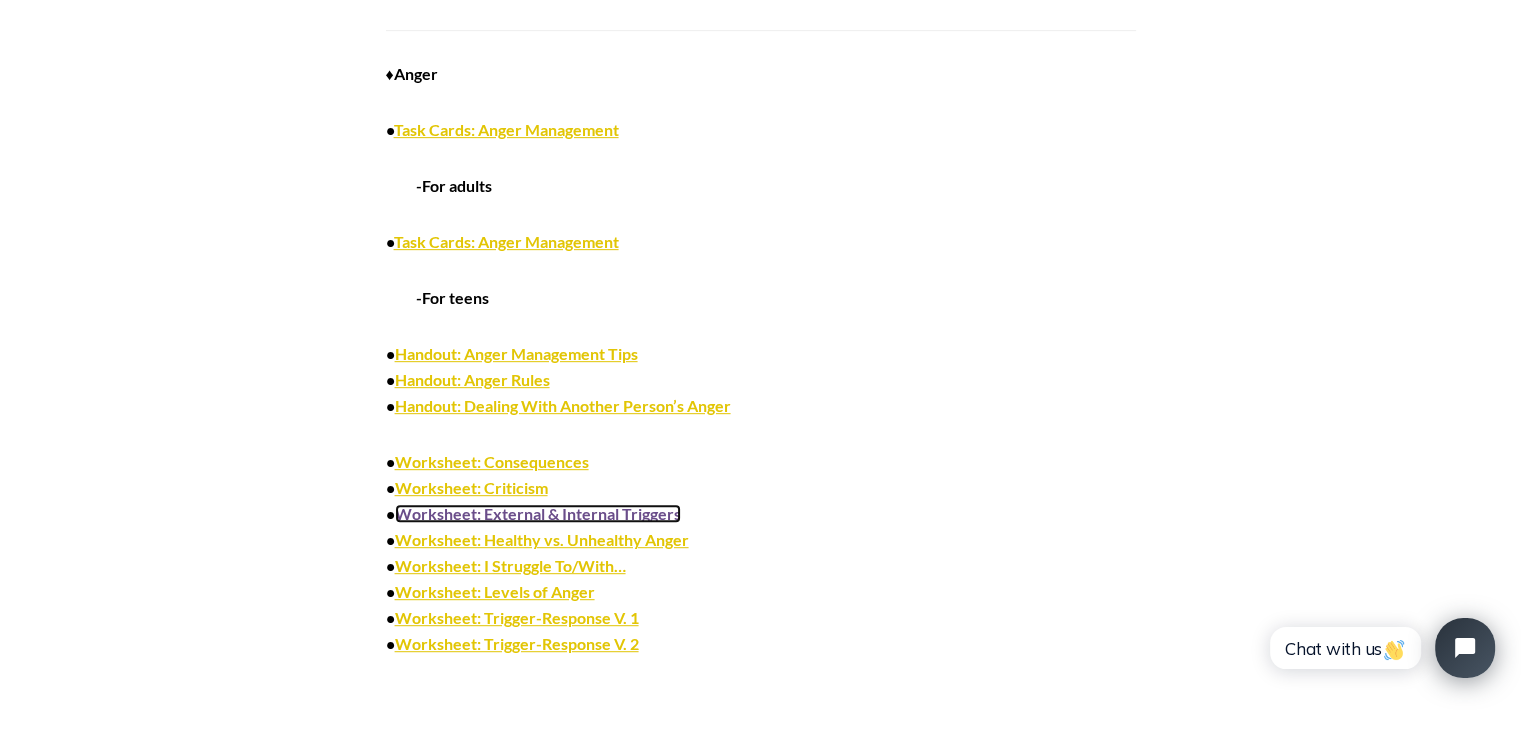 click on "Worksheet: External & Internal Triggers" at bounding box center [538, 513] 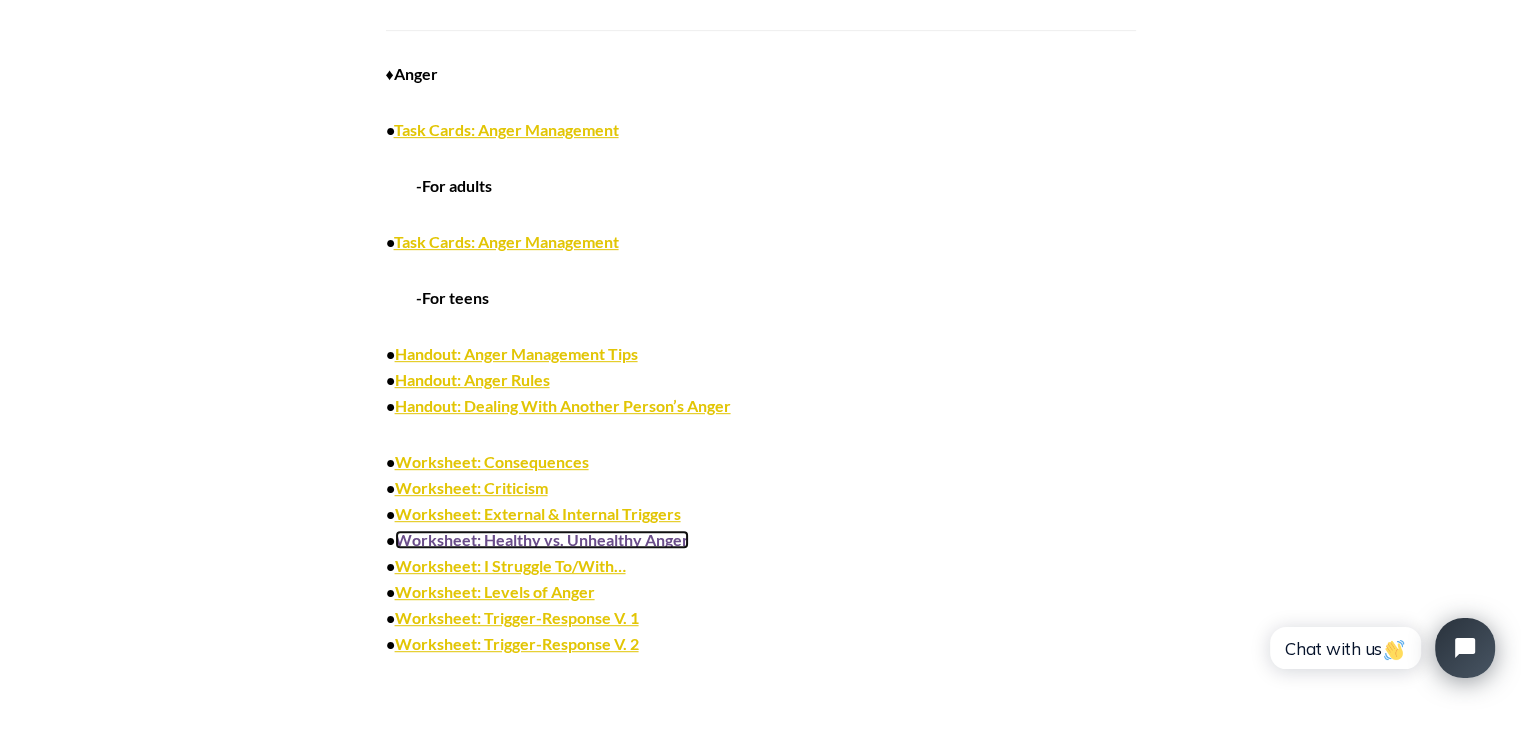click on "Worksheet: Healthy vs. Unhealthy Anger" at bounding box center (542, 539) 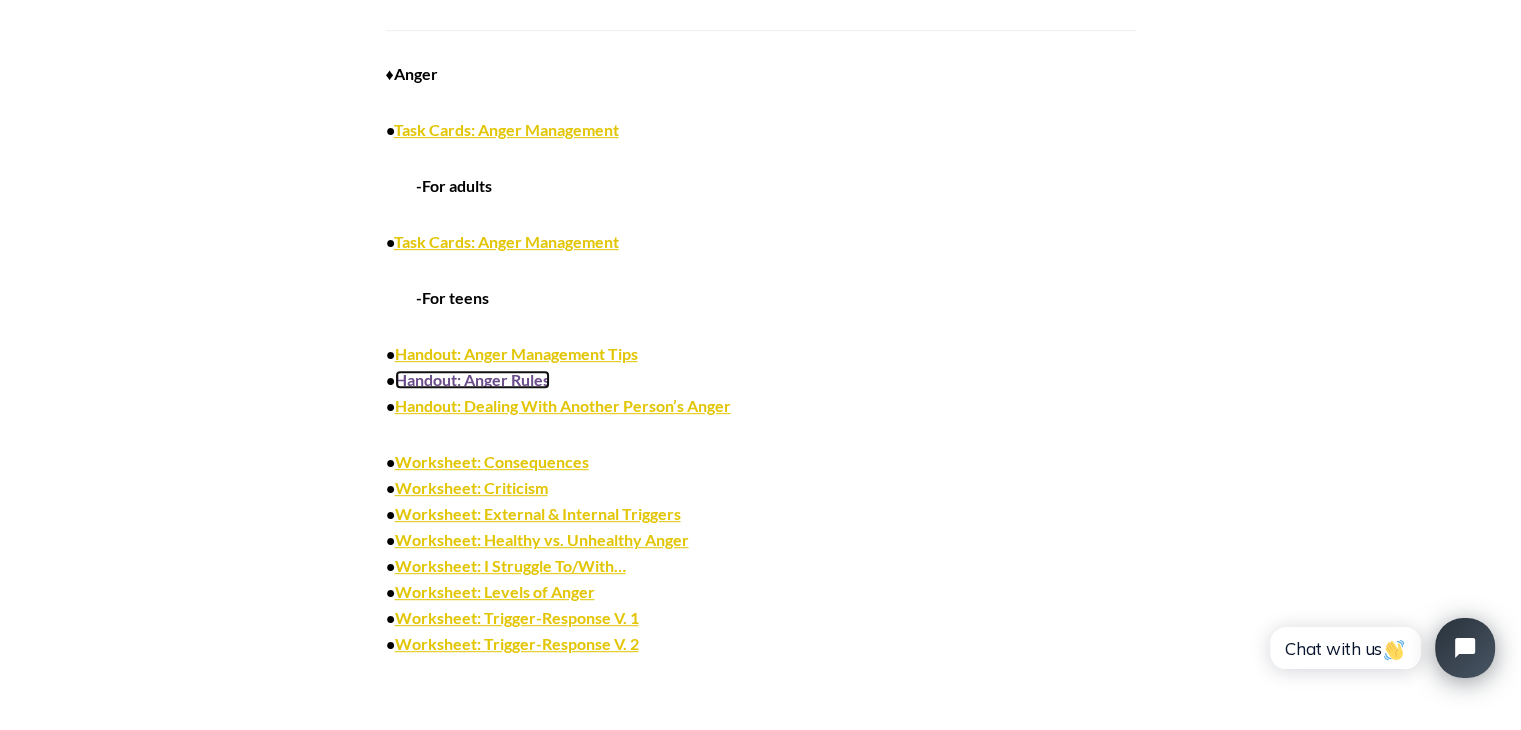 click on "Handout: Anger Rules" at bounding box center [472, 379] 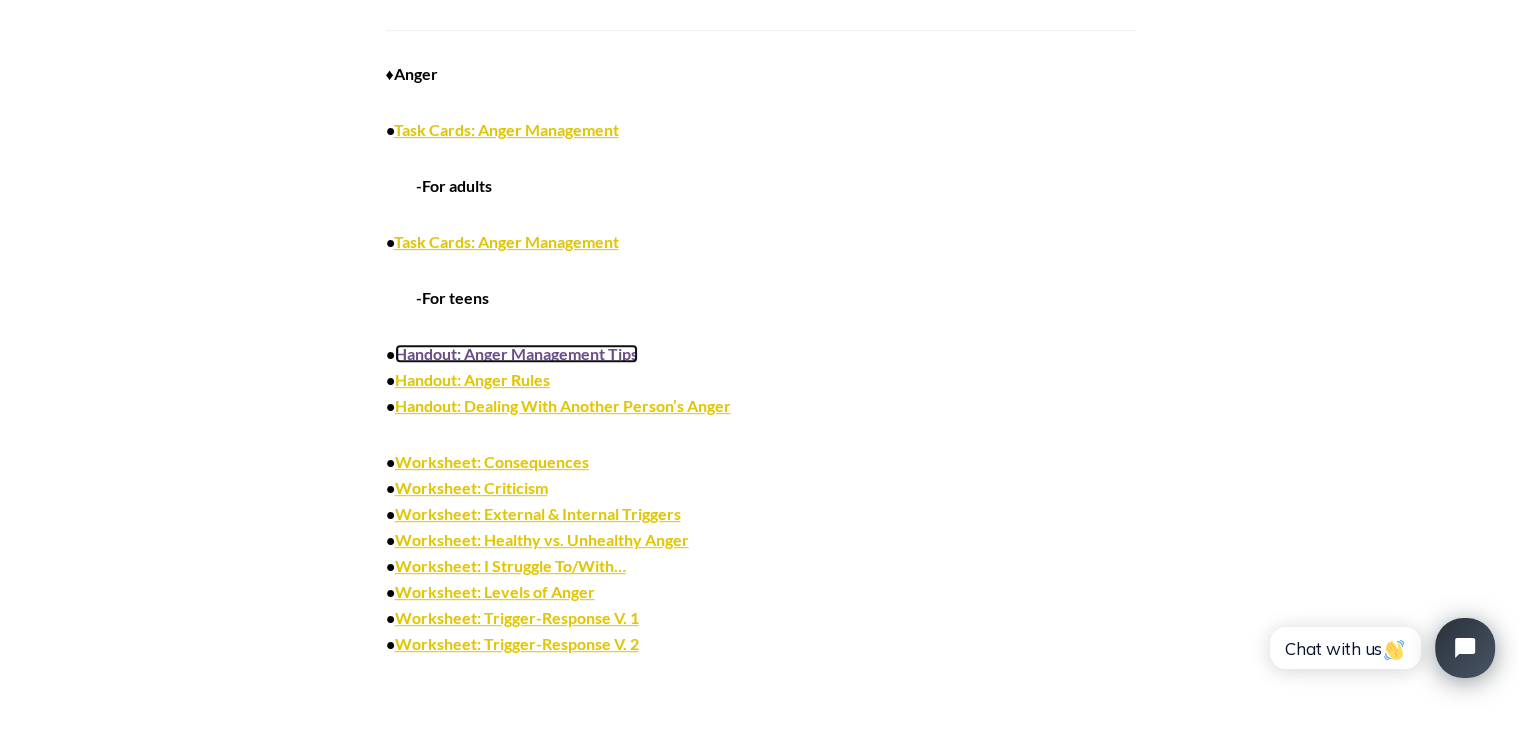 click on "Handout: Anger Management Tips" at bounding box center (516, 353) 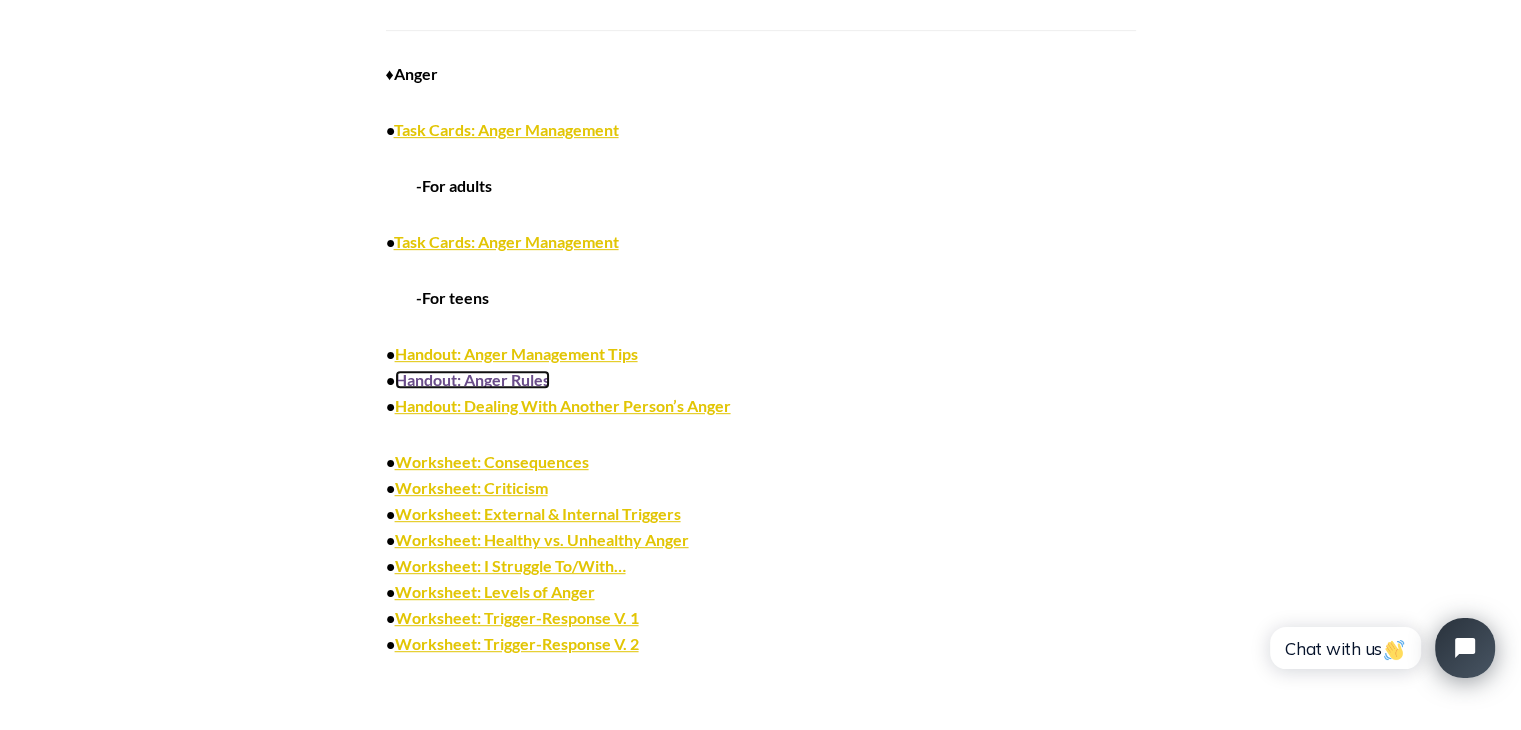 click on "Handout: Anger Rules" at bounding box center [472, 379] 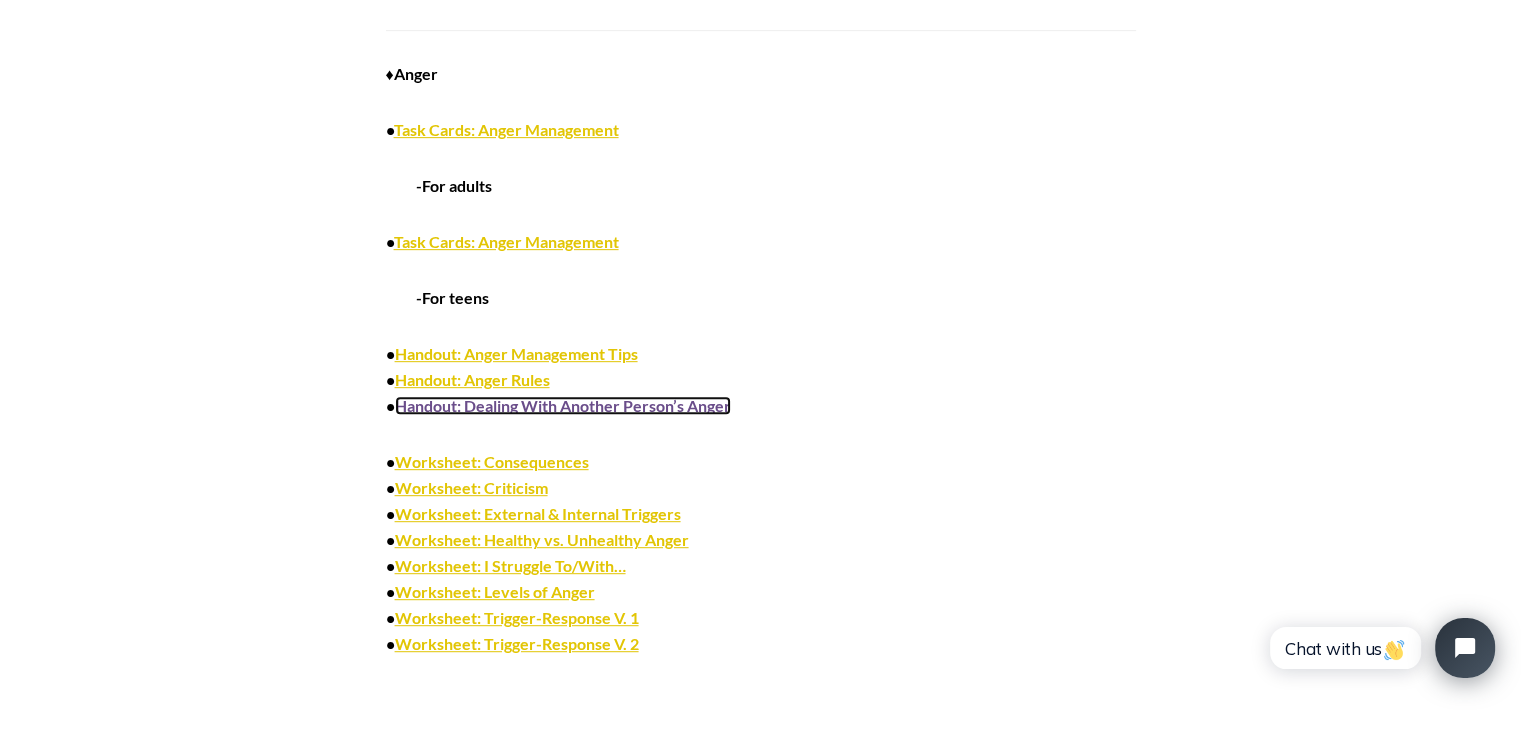 click on "Handout: Dealing With Another Person’s Anger" at bounding box center [563, 405] 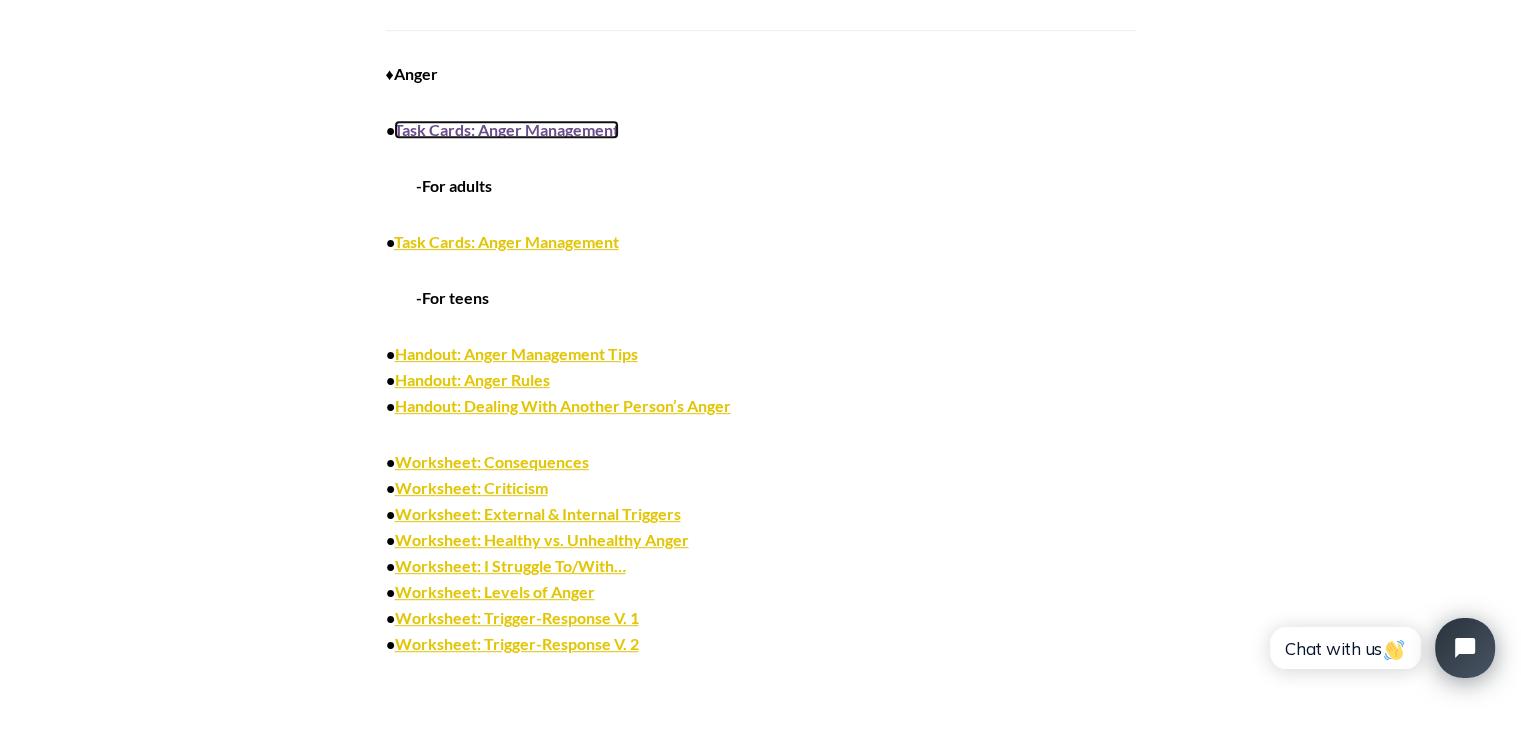 click on "Task Cards: Anger Management" at bounding box center (506, 129) 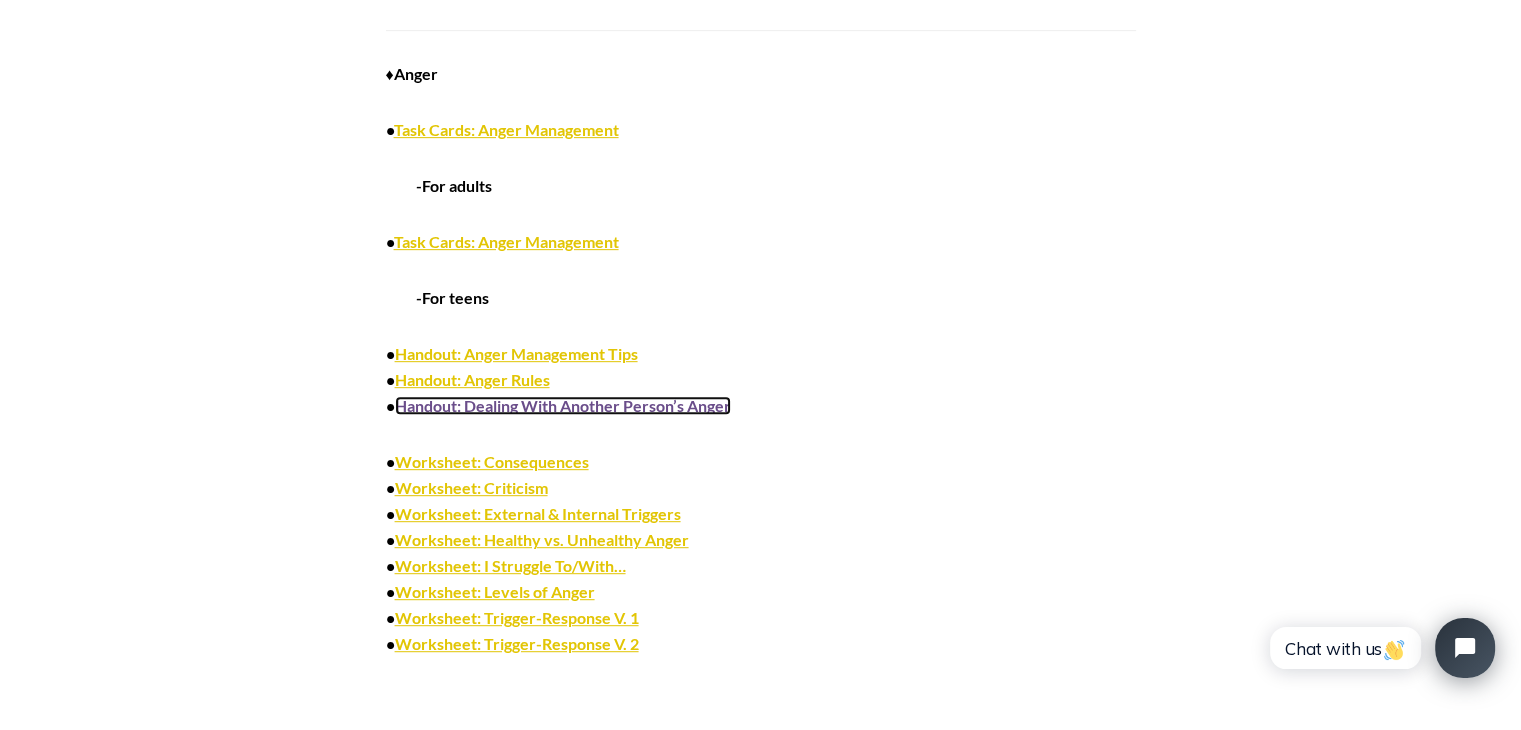 click on "Handout: Dealing With Another Person’s Anger" at bounding box center (563, 405) 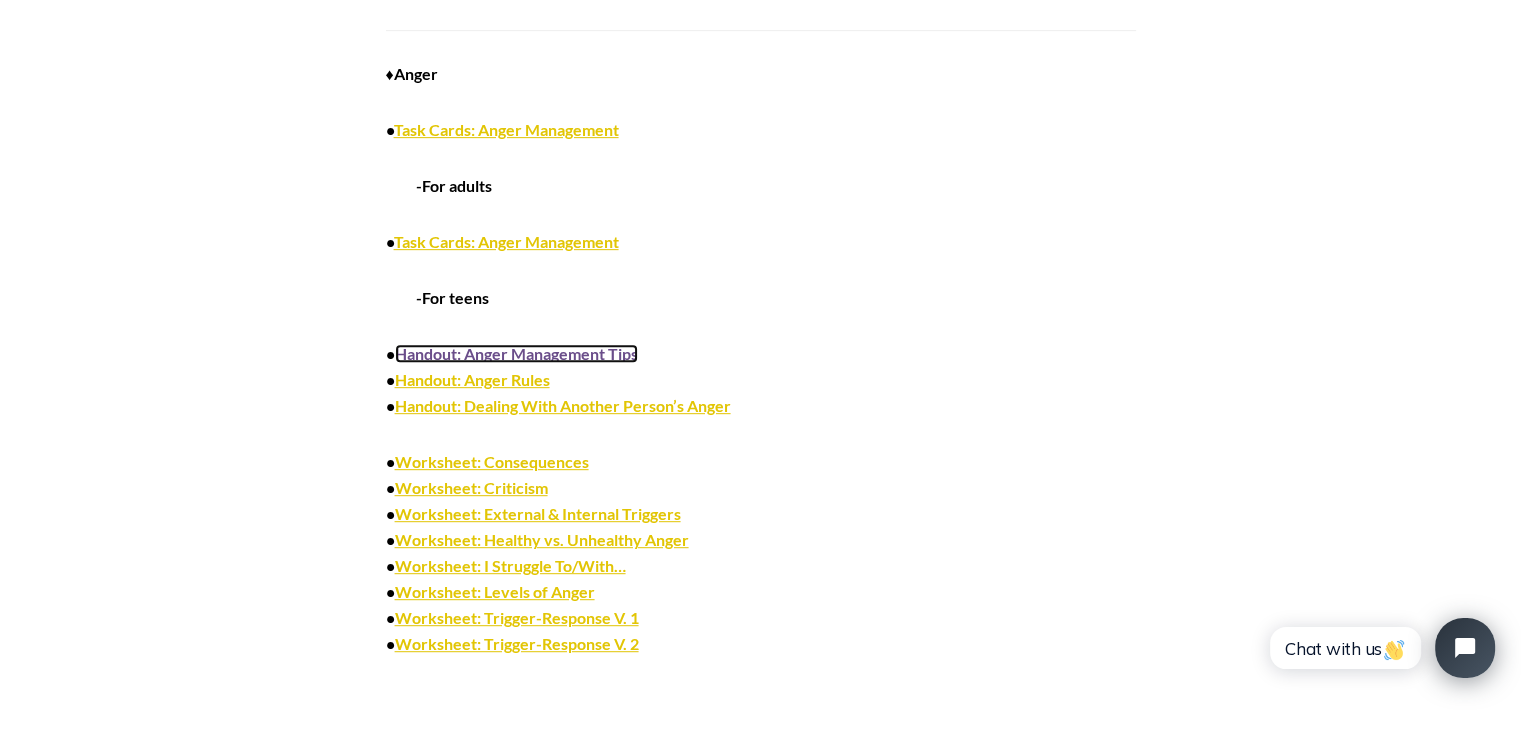 click on "Handout: Anger Management Tips" at bounding box center [516, 353] 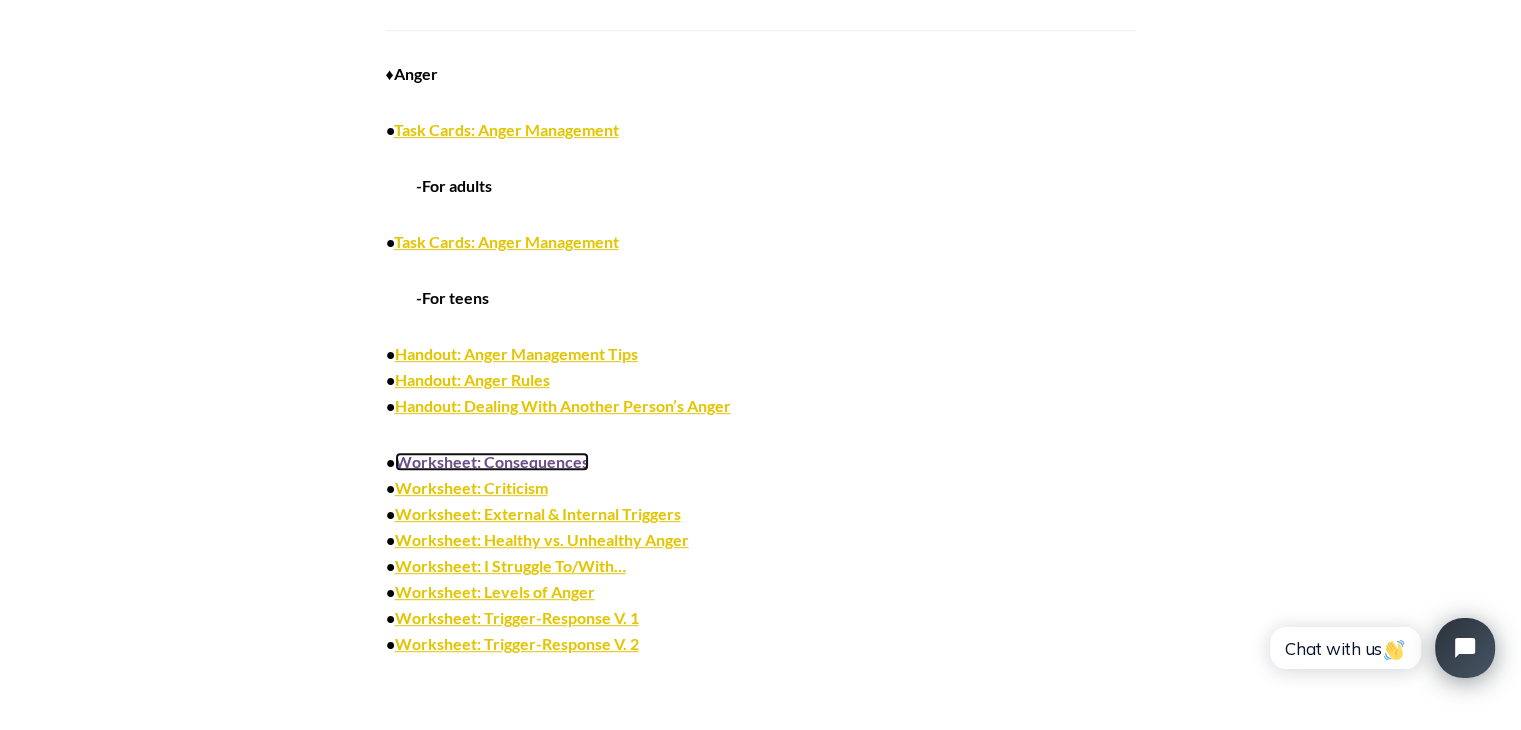 click on "Worksheet: Consequences" at bounding box center (492, 461) 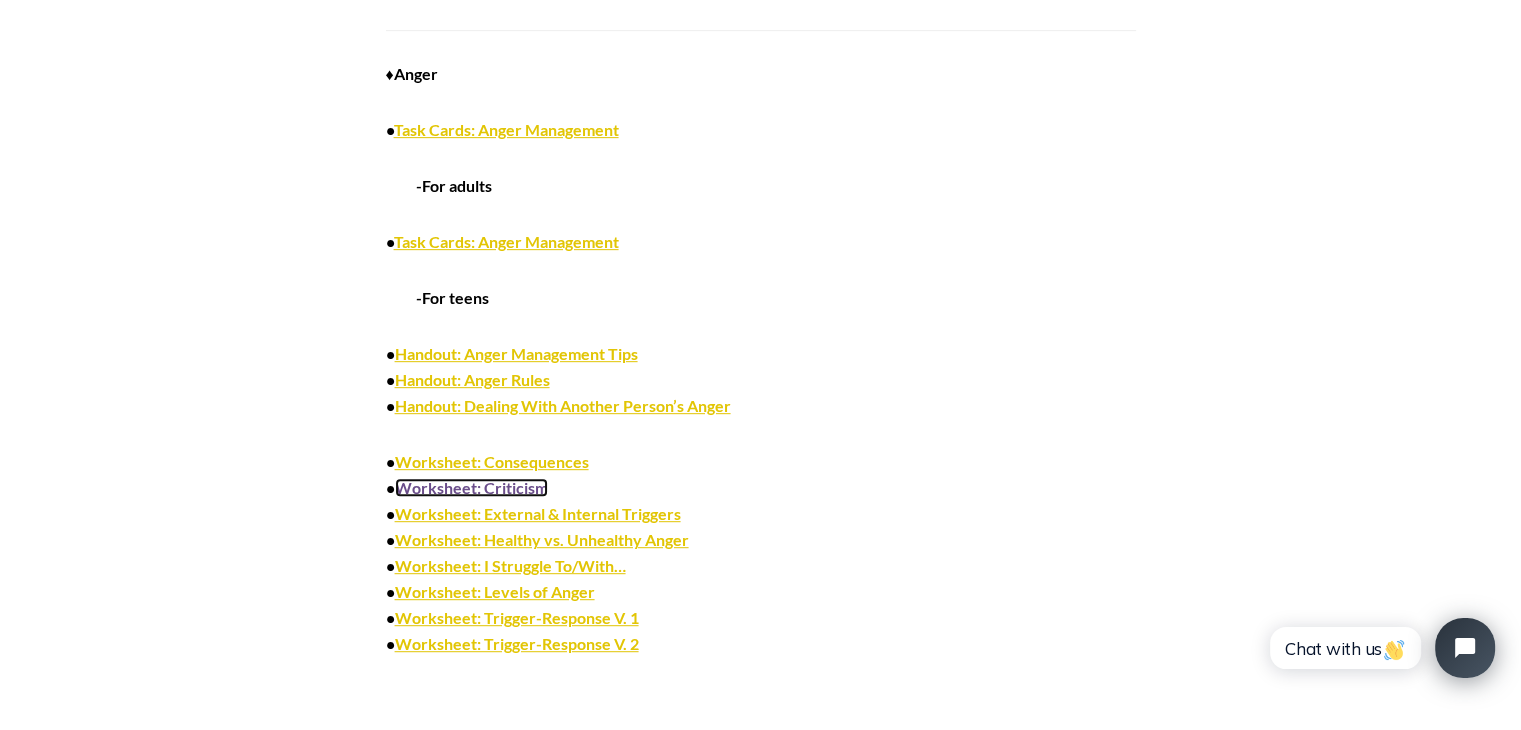 click on "Worksheet: Criticism" at bounding box center (471, 487) 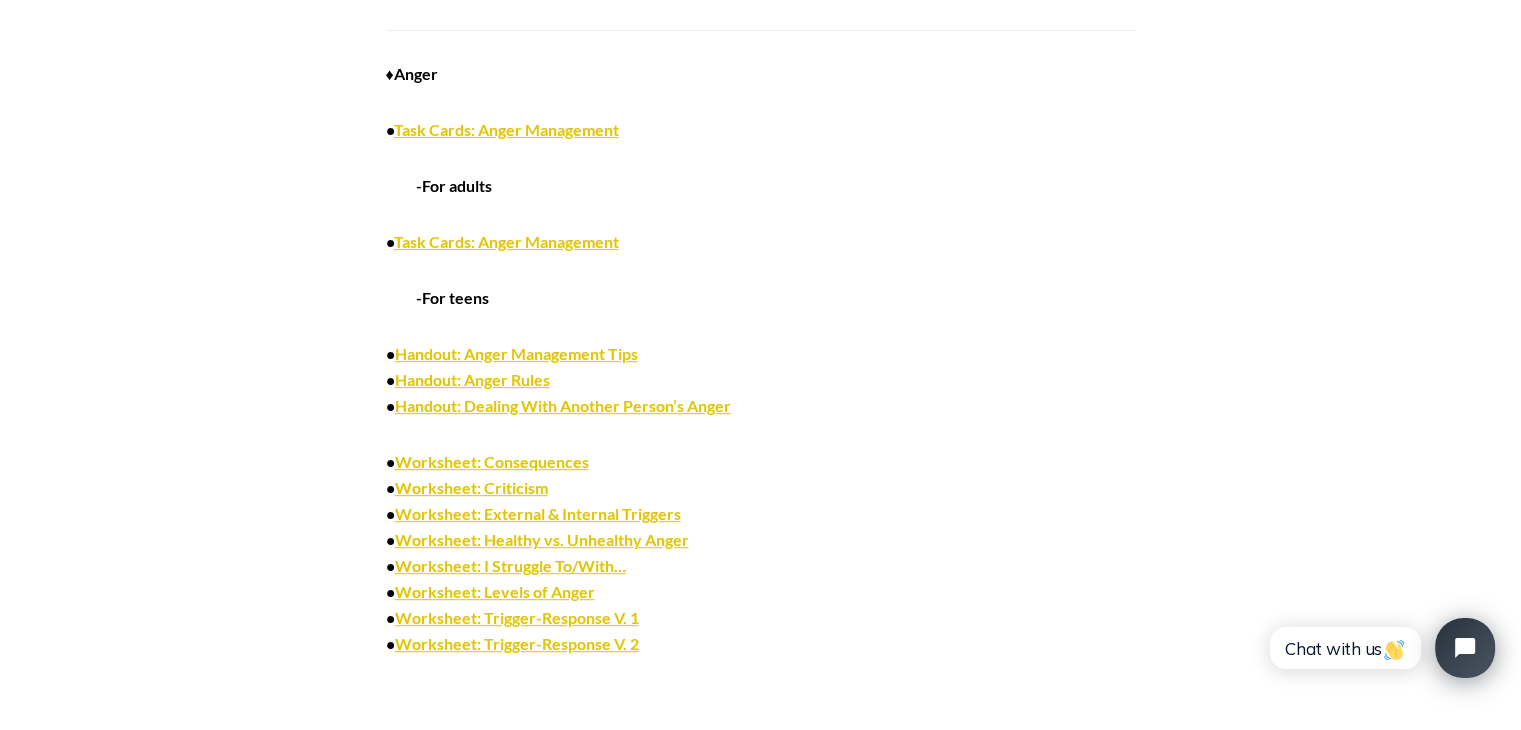 click on "• Worksheet: Consequences
• Worksheet: Criticism
• Worksheet: External & Internal Triggers
• Worksheet: Healthy vs. Unhealthy Anger
• Worksheet: I Struggle To/With…
• Worksheet: Levels of Anger
• Worksheet: Trigger-Response V. 1
• Worksheet: Trigger-Response V. 2" at bounding box center [761, 553] 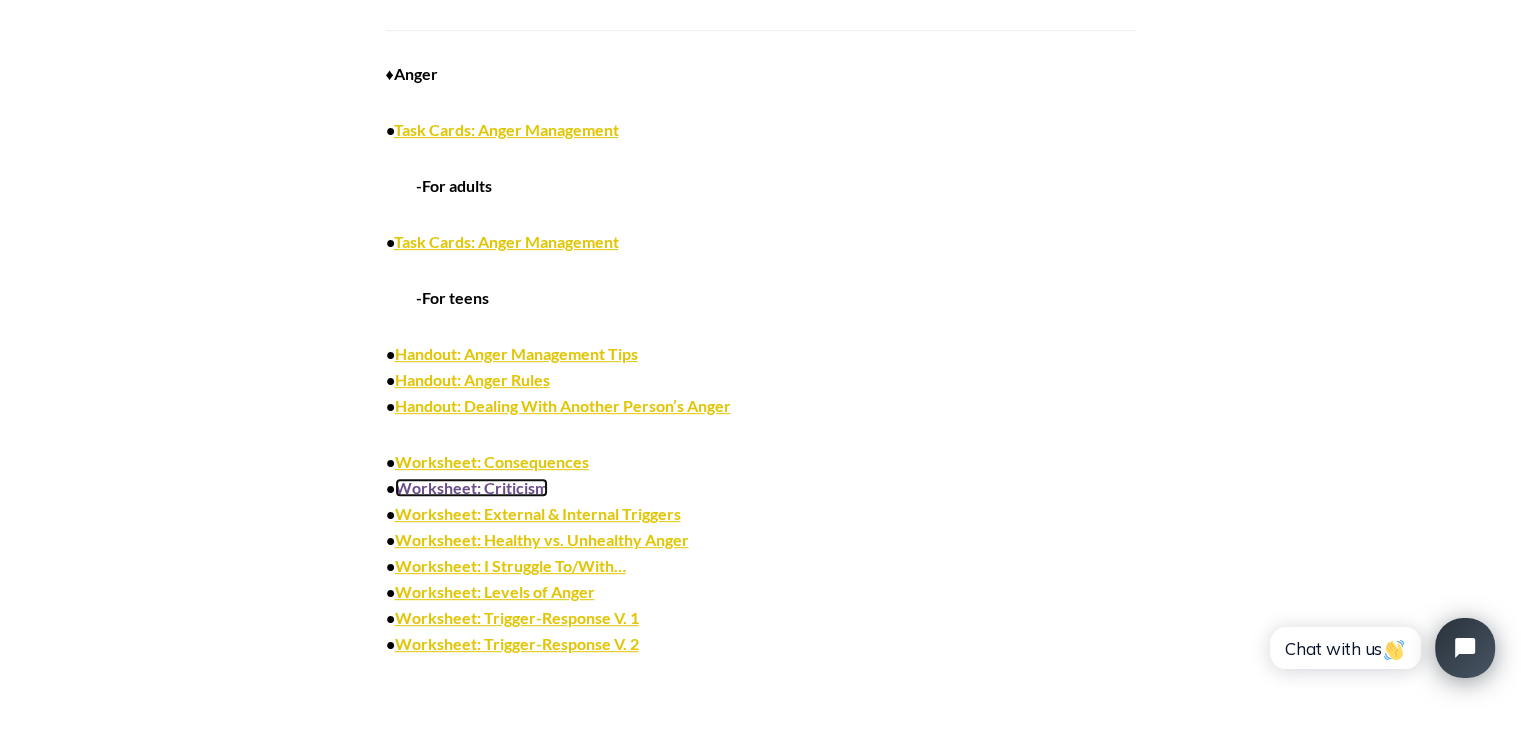 click on "Worksheet: Criticism" at bounding box center [471, 487] 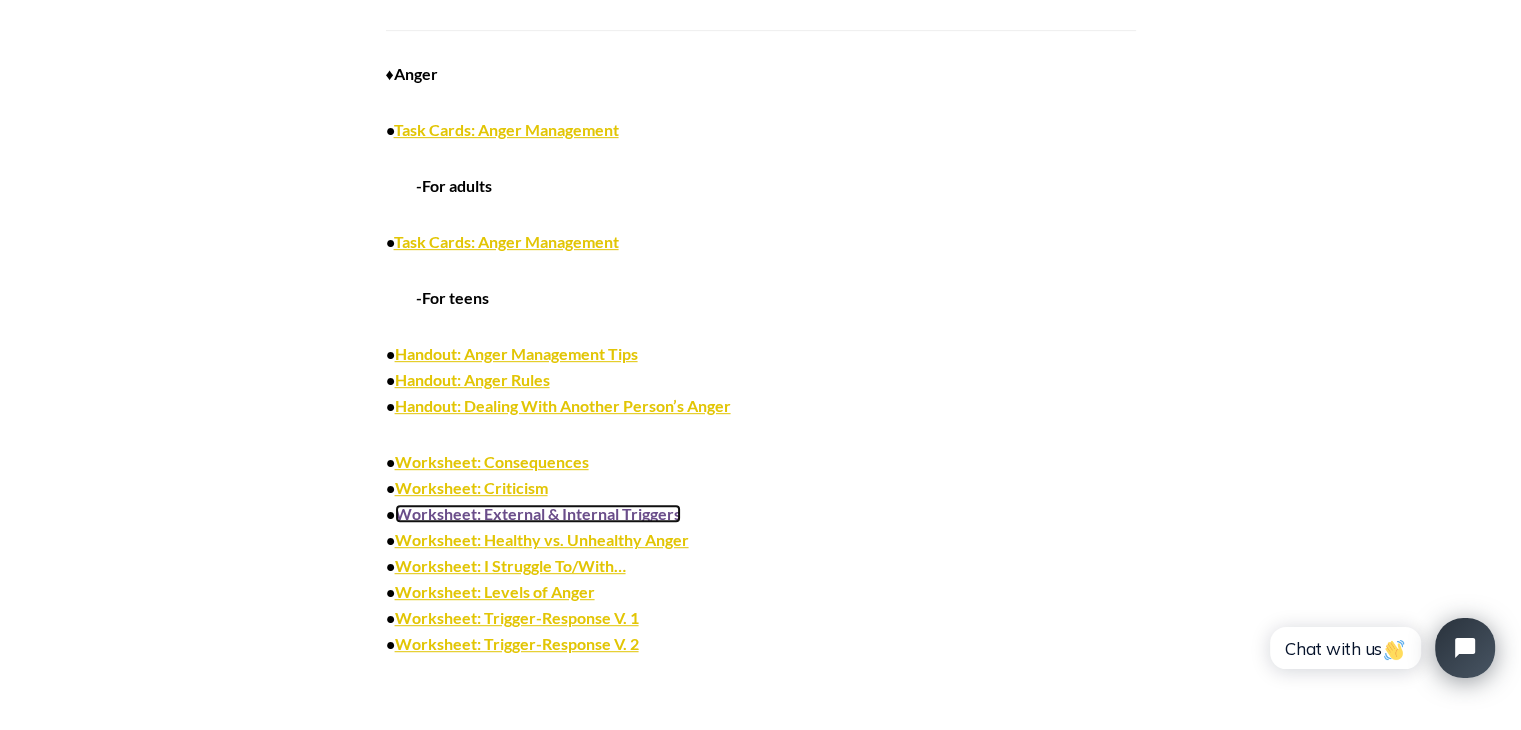 click on "Worksheet: External & Internal Triggers" at bounding box center (538, 513) 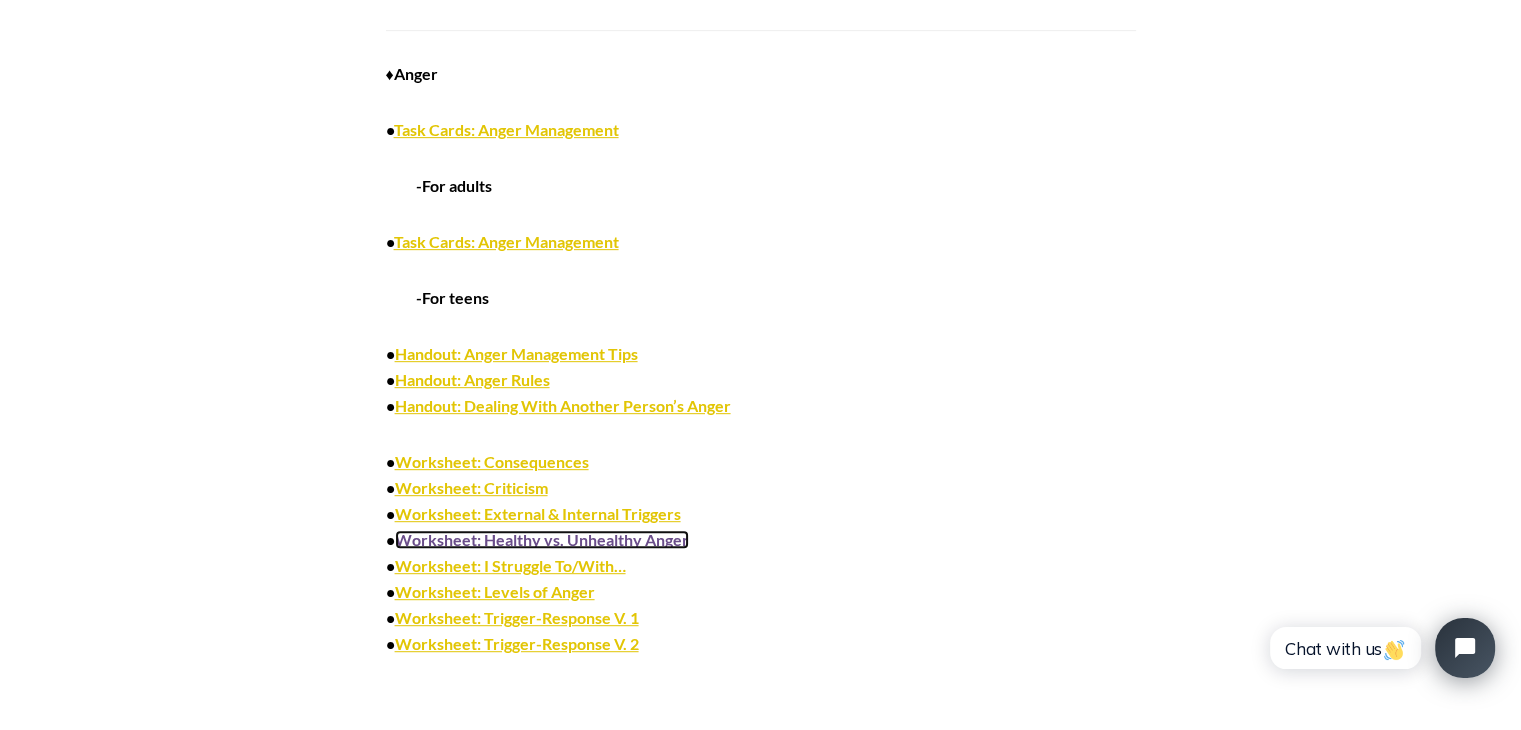 click on "Worksheet: Healthy vs. Unhealthy Anger" at bounding box center (542, 539) 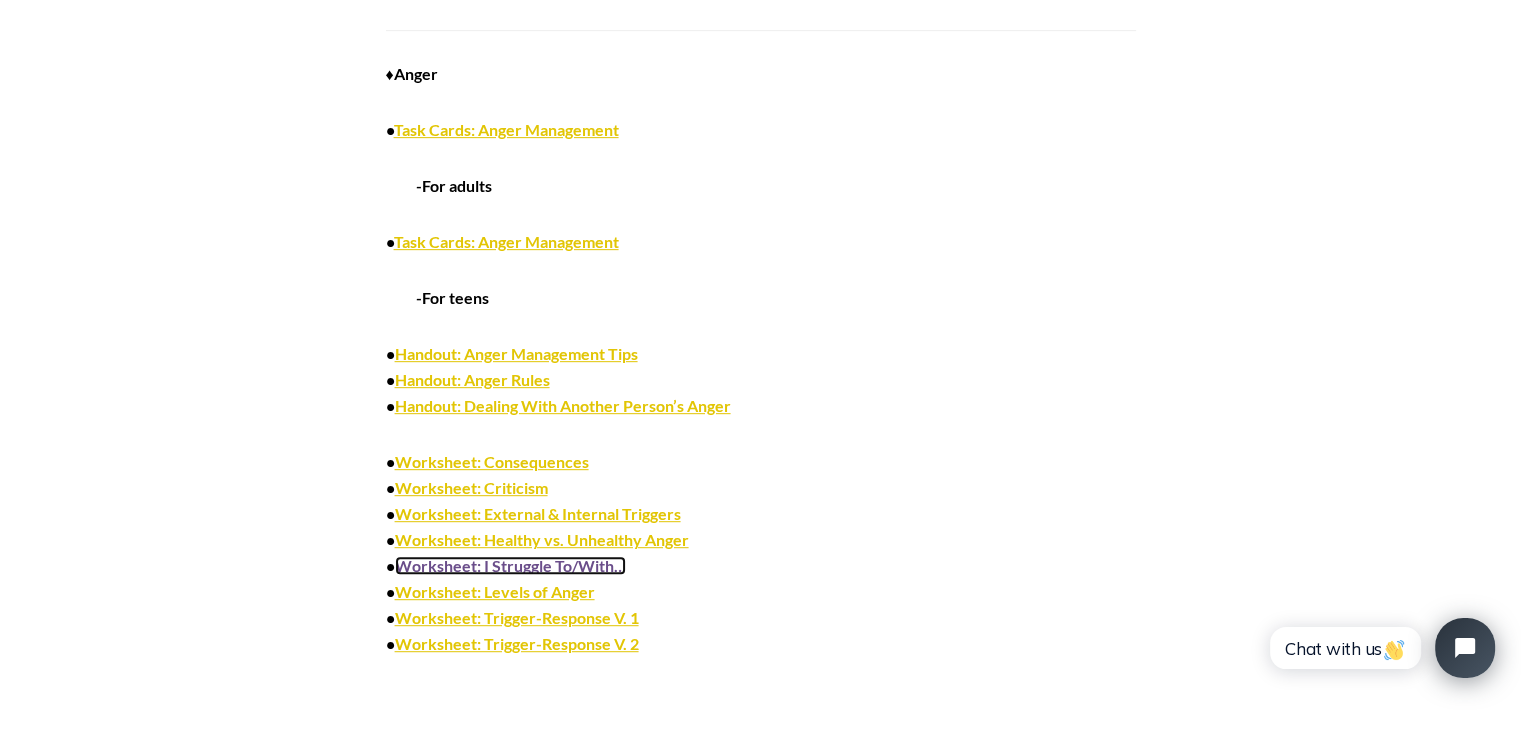 click on "Worksheet: I Struggle To/With…" at bounding box center (510, 565) 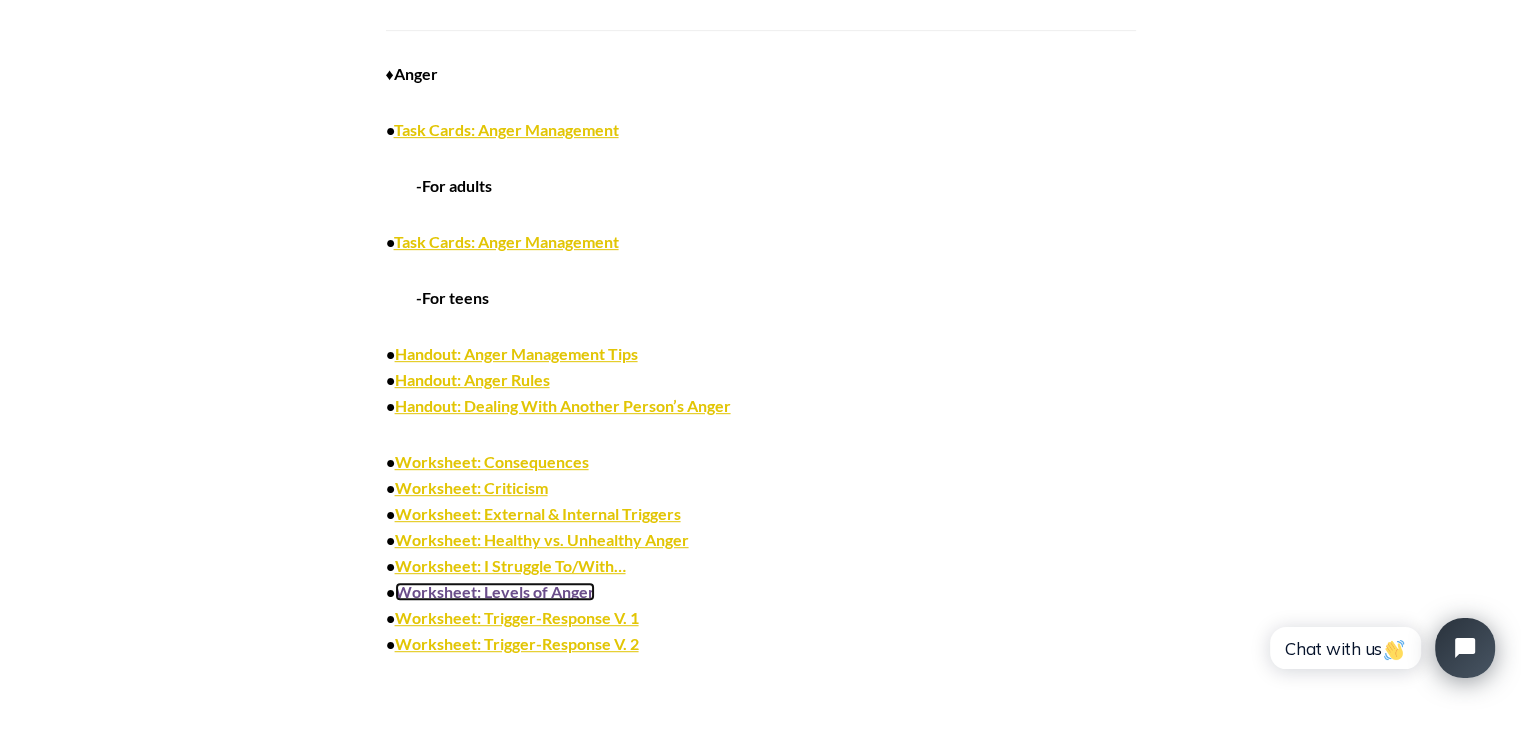 click on "Worksheet: Levels of Anger" at bounding box center (495, 591) 